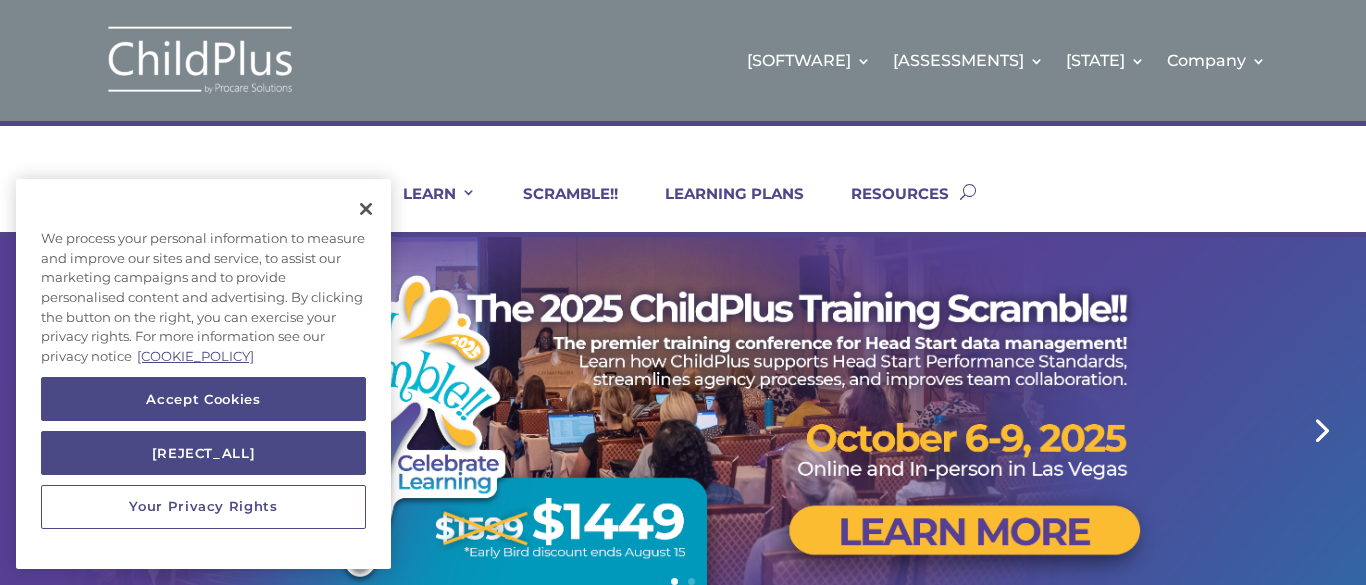 scroll, scrollTop: 0, scrollLeft: 0, axis: both 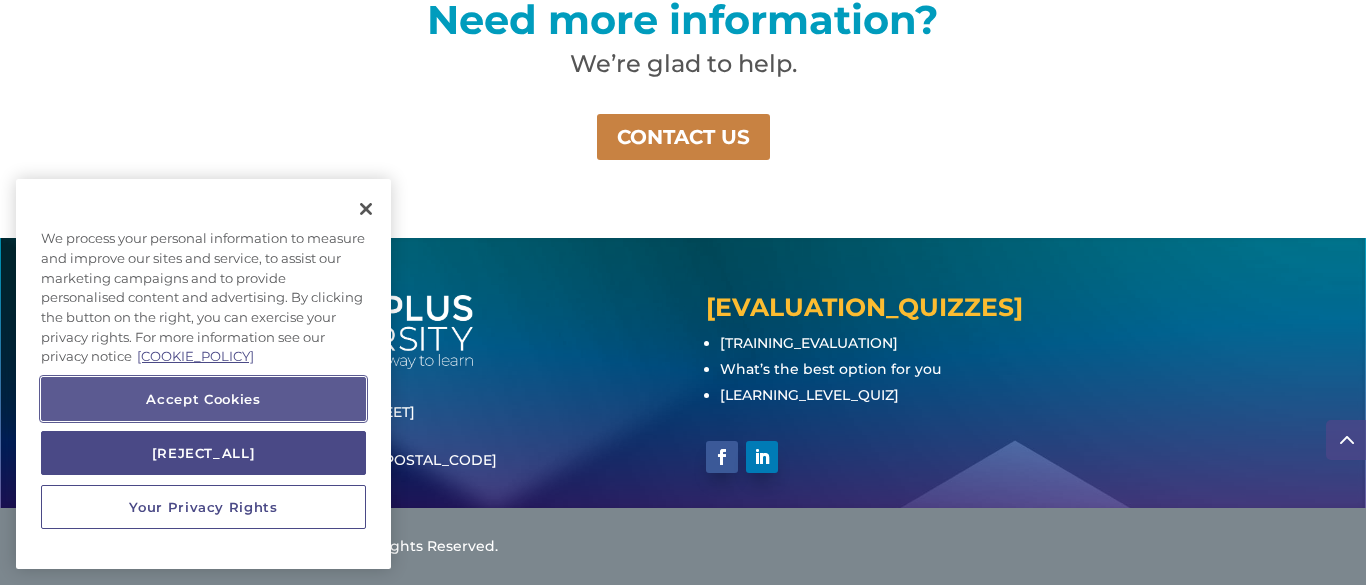 click on "Accept Cookies" at bounding box center [203, 399] 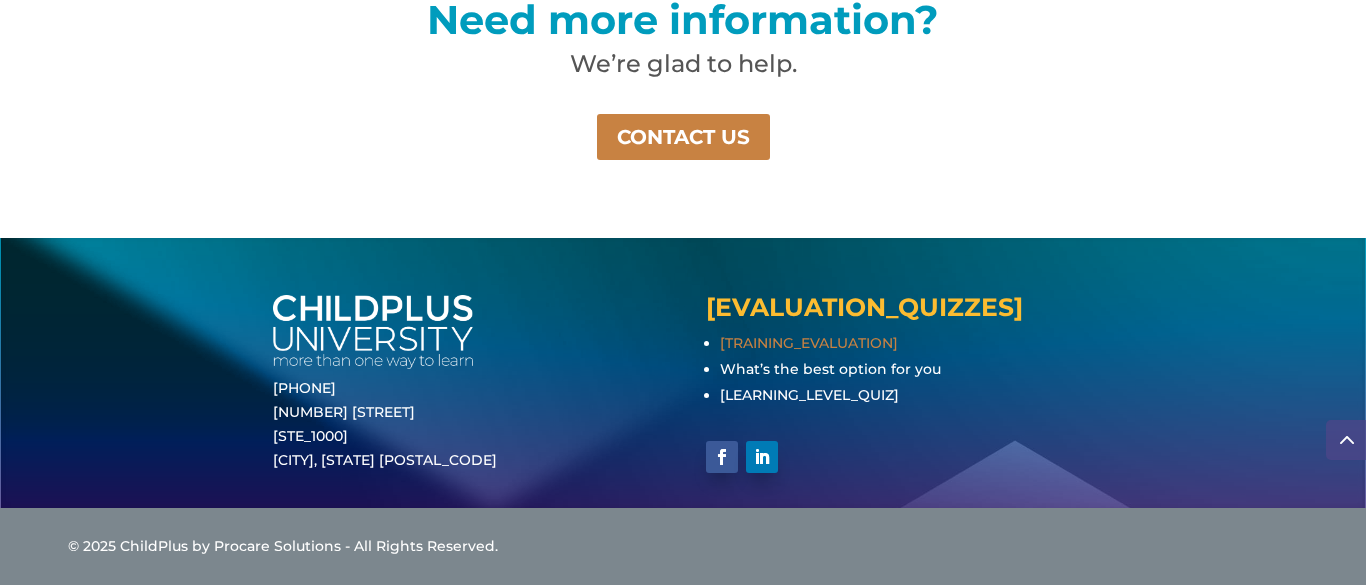 click on "[TRAINING_EVALUATION]" at bounding box center [809, 343] 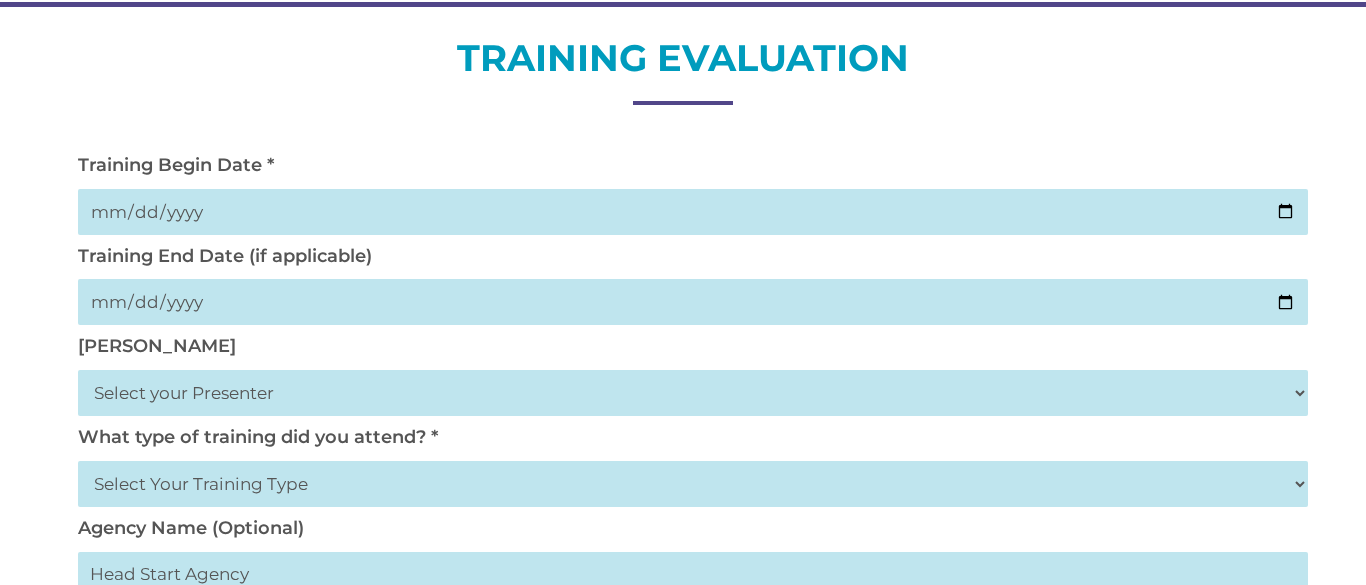 scroll, scrollTop: 240, scrollLeft: 0, axis: vertical 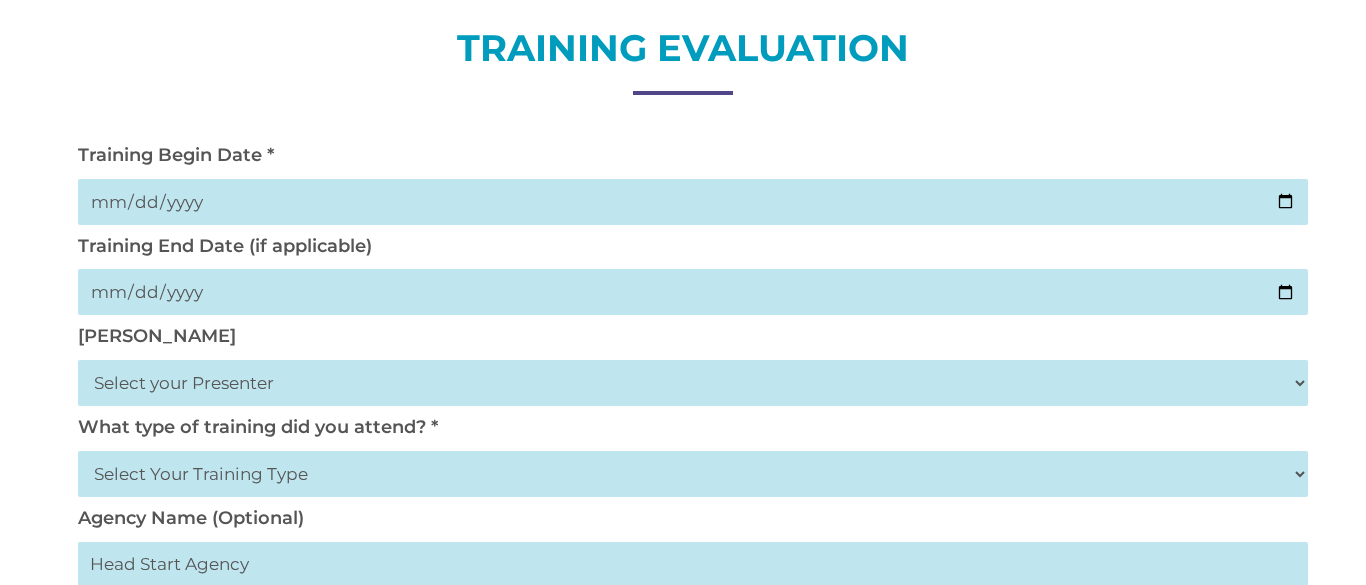 click at bounding box center [692, 202] 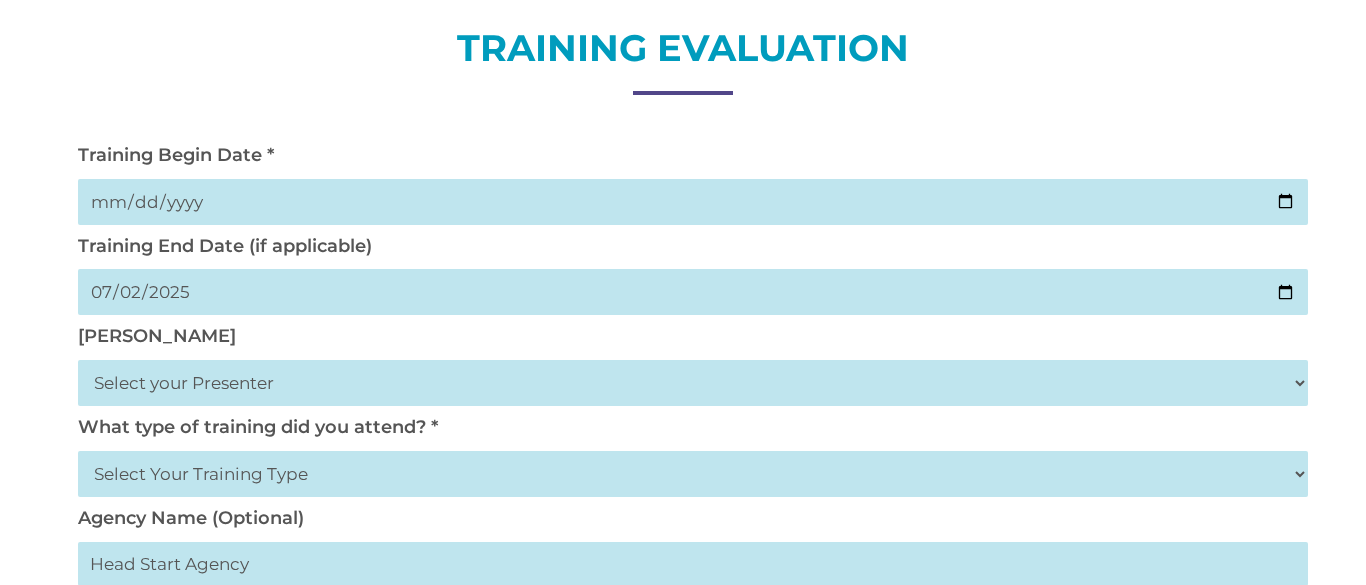 type on "2025-07-02" 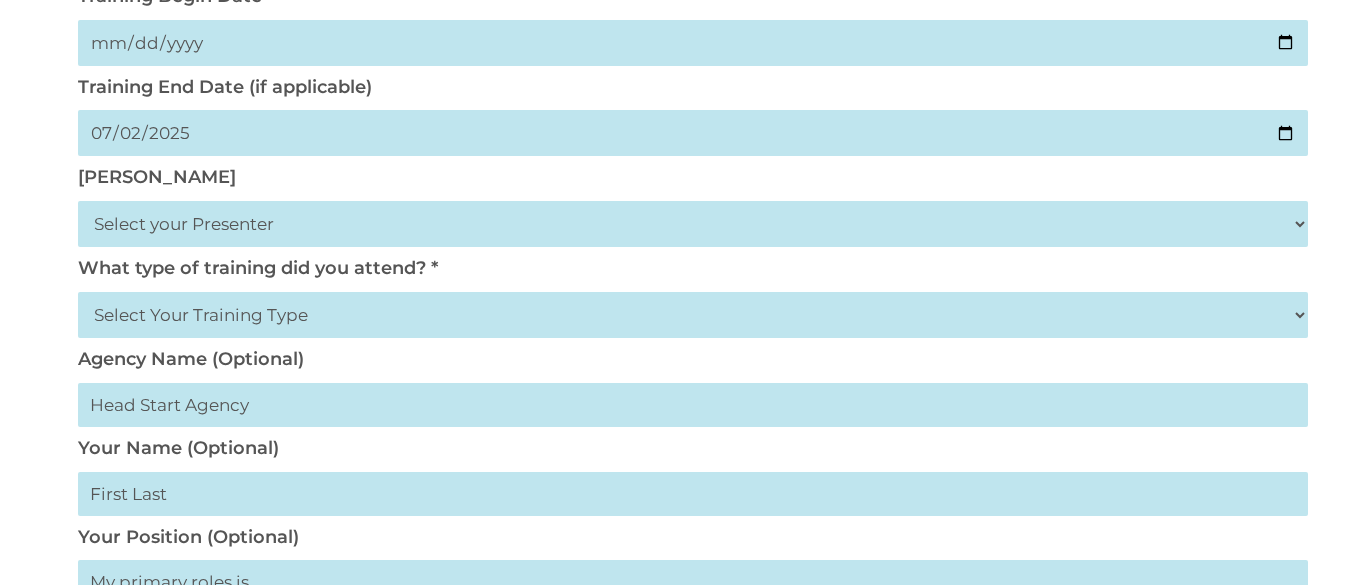 scroll, scrollTop: 400, scrollLeft: 0, axis: vertical 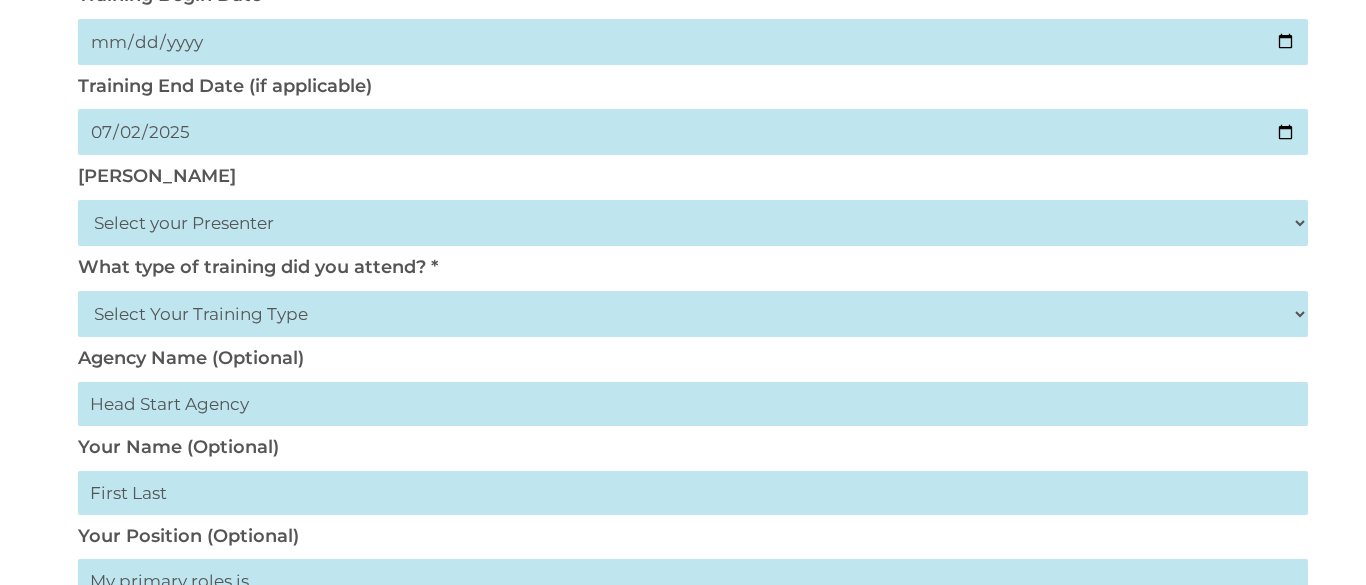 click on "Select your Presenter
[FIRST] [LAST]
[FIRST] [LAST]
[FIRST] [LAST]
[FIRST] [LAST]
[FIRST] [LAST]
[FIRST] [LAST]
[FIRST] [LAST]
[FIRST] [LAST]
[FIRST] [LAST]
[FIRST] [LAST]
[FIRST] [LAST]
[FIRST] [LAST]
[FIRST] [LAST]
[FIRST] [LAST]
[FIRST] [LAST]
[FIRST] [LAST]
[FIRST] [LAST]
[FIRST] [LAST]
[FIRST] [LAST]
[FIRST] [LAST]
[FIRST] [LAST]" at bounding box center (692, 223) 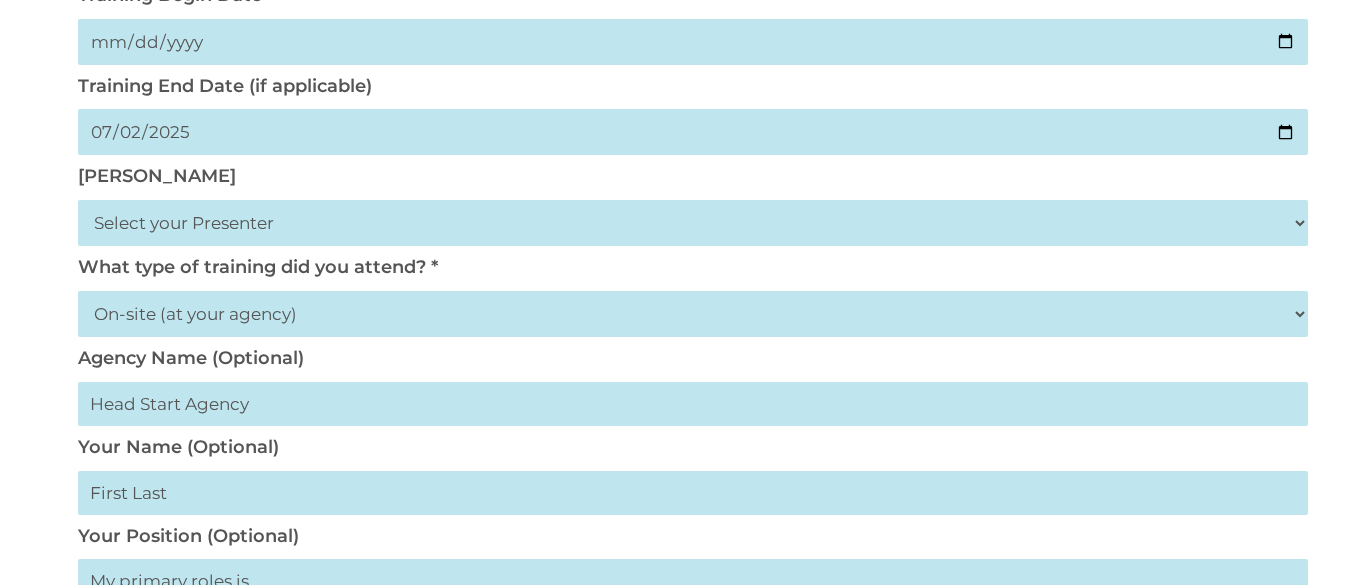 click on "Select Your Training Type
On-site (at your agency)
Virtual Visit
Live Group Webinar" at bounding box center [692, 314] 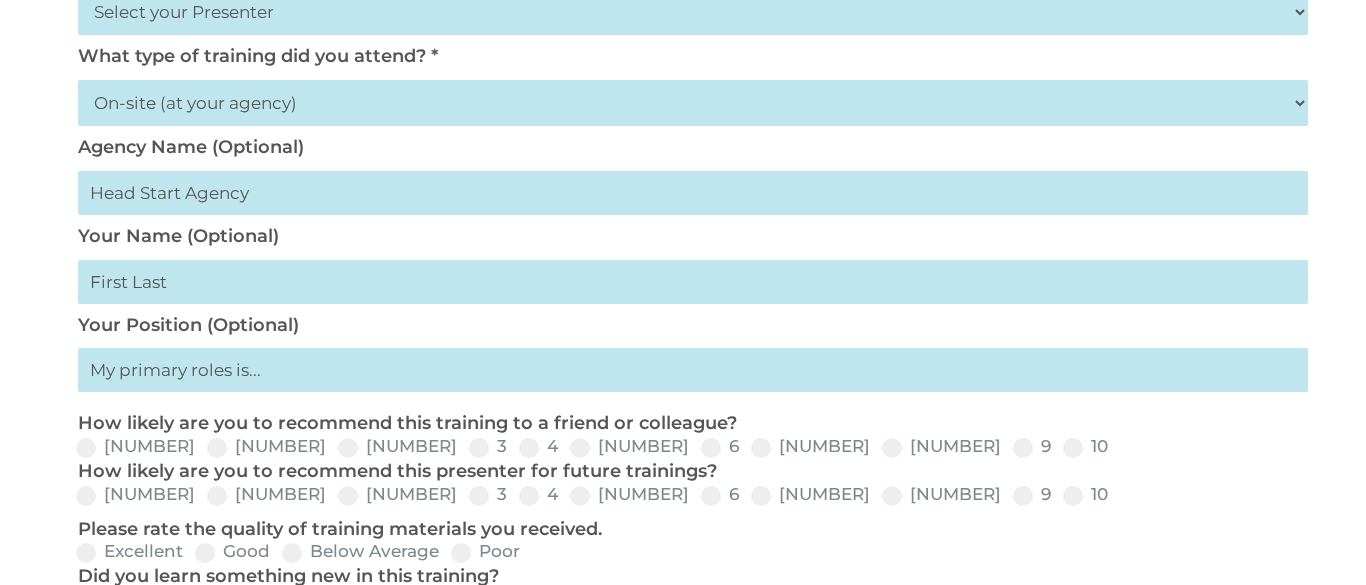 scroll, scrollTop: 640, scrollLeft: 0, axis: vertical 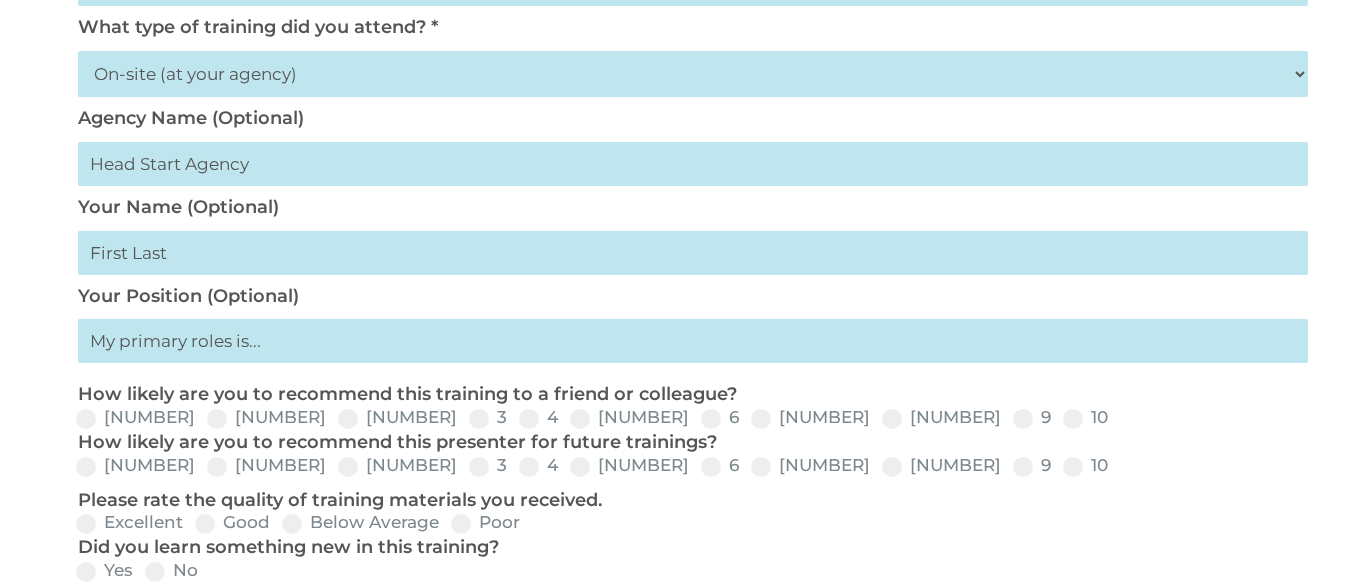 click at bounding box center [692, 253] 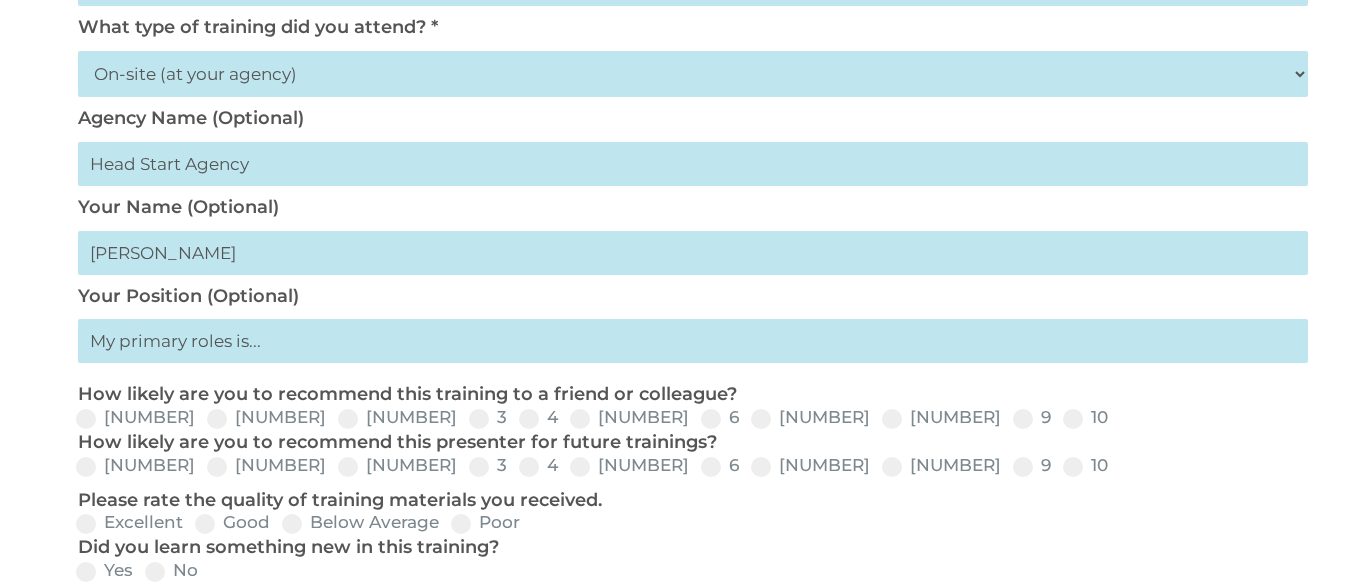 type on "[PERSON_NAME]" 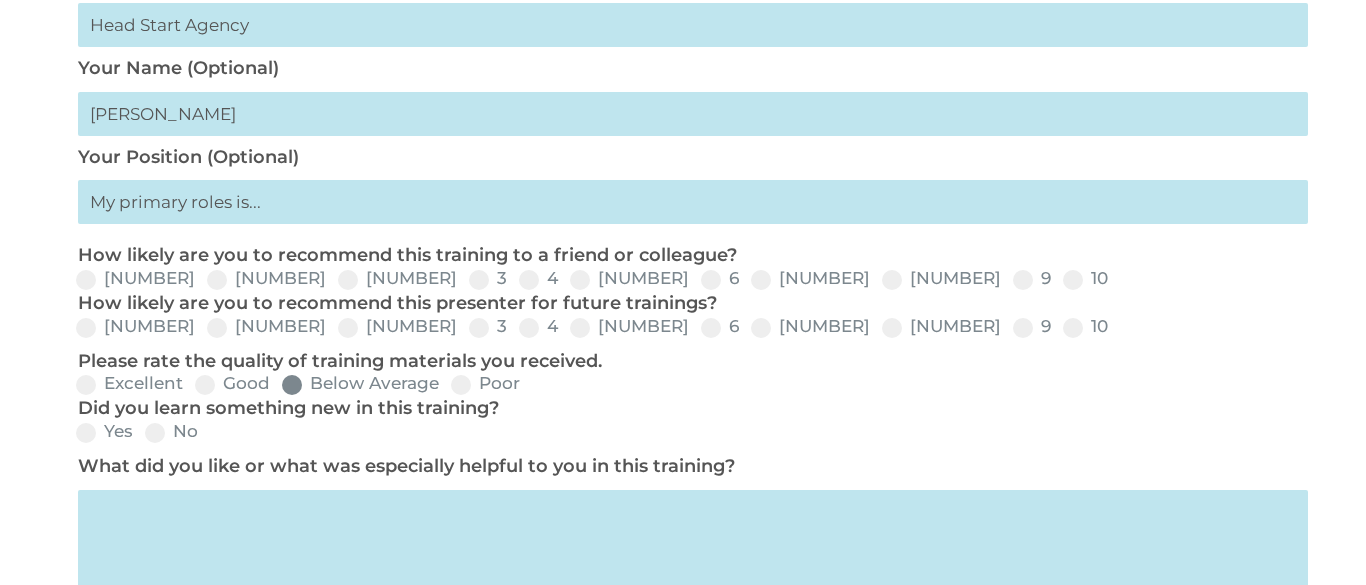 scroll, scrollTop: 800, scrollLeft: 0, axis: vertical 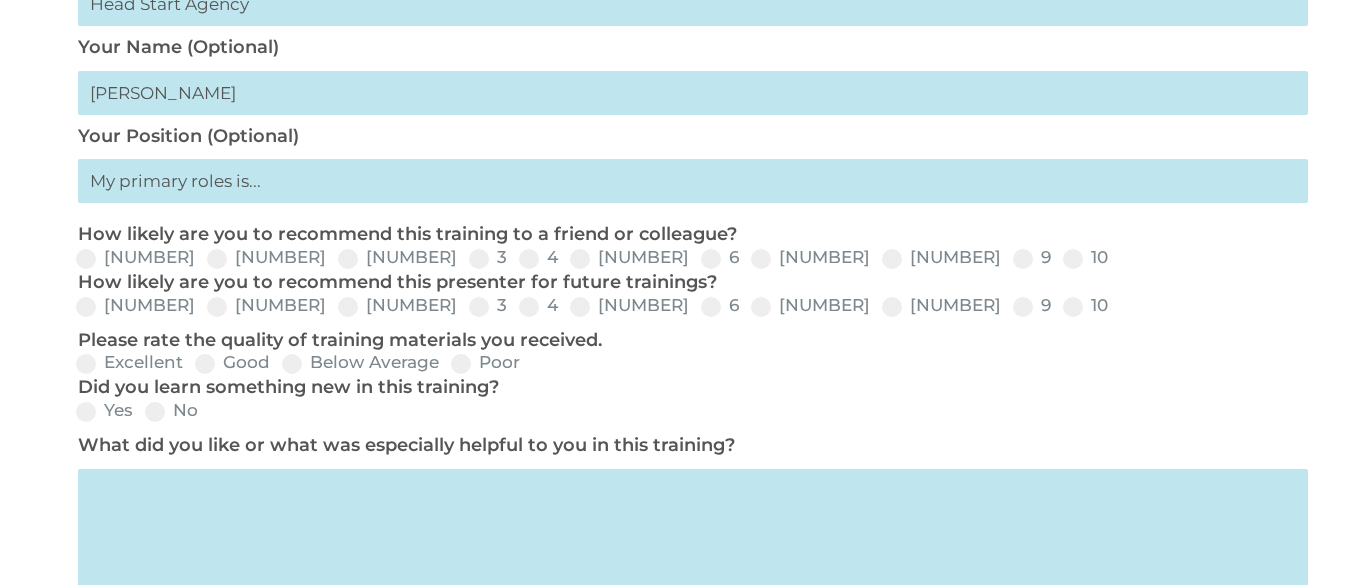 click at bounding box center [692, 181] 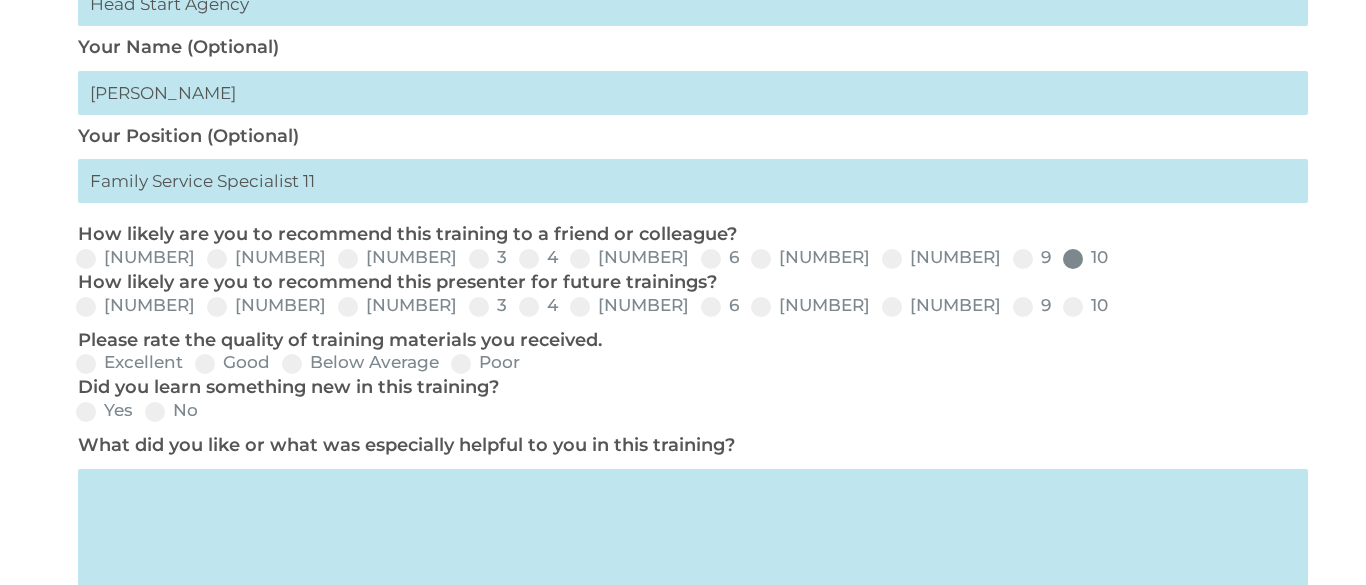 type on "Family Service Specialist 11" 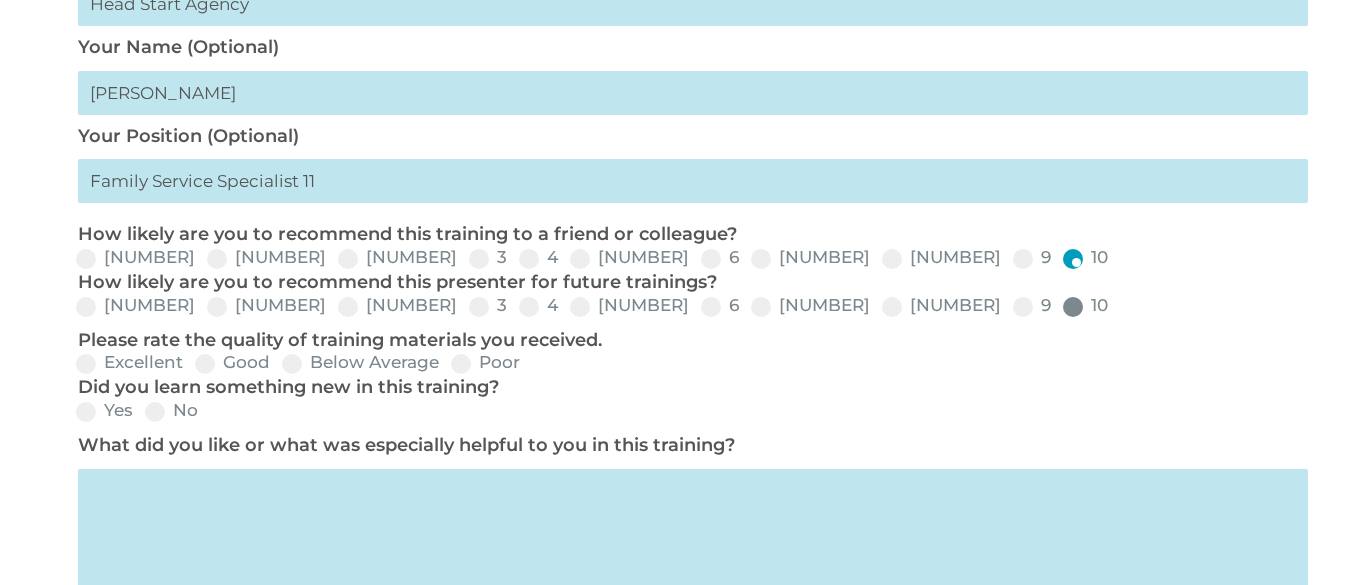 click at bounding box center (86, 259) 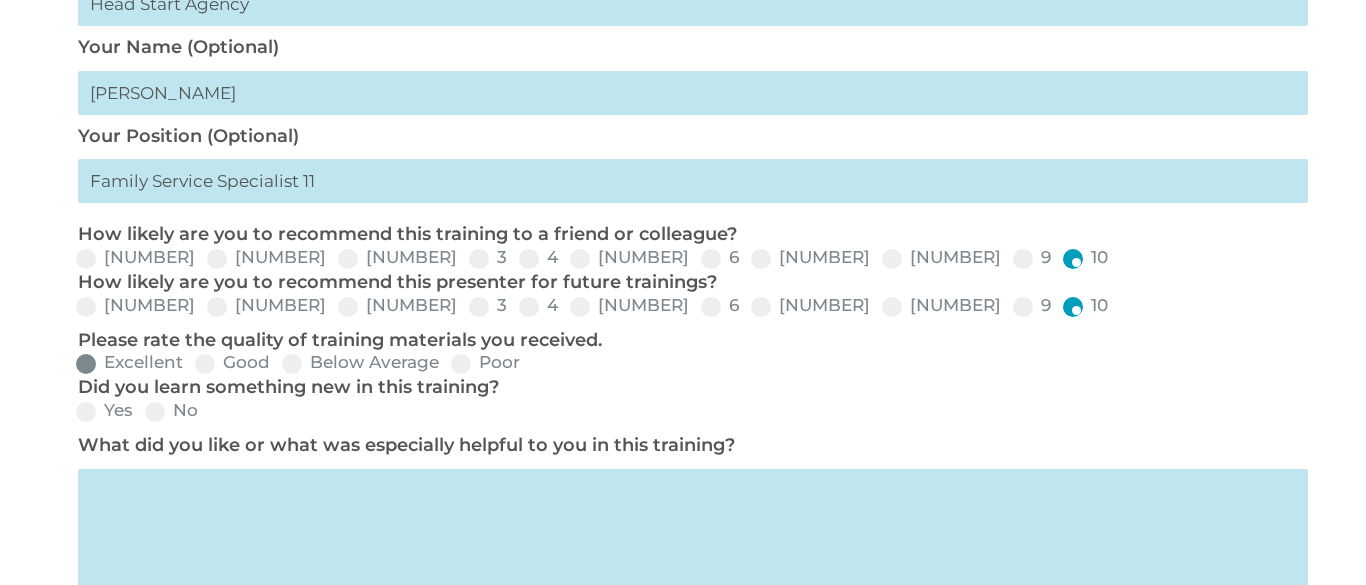 click at bounding box center [86, 259] 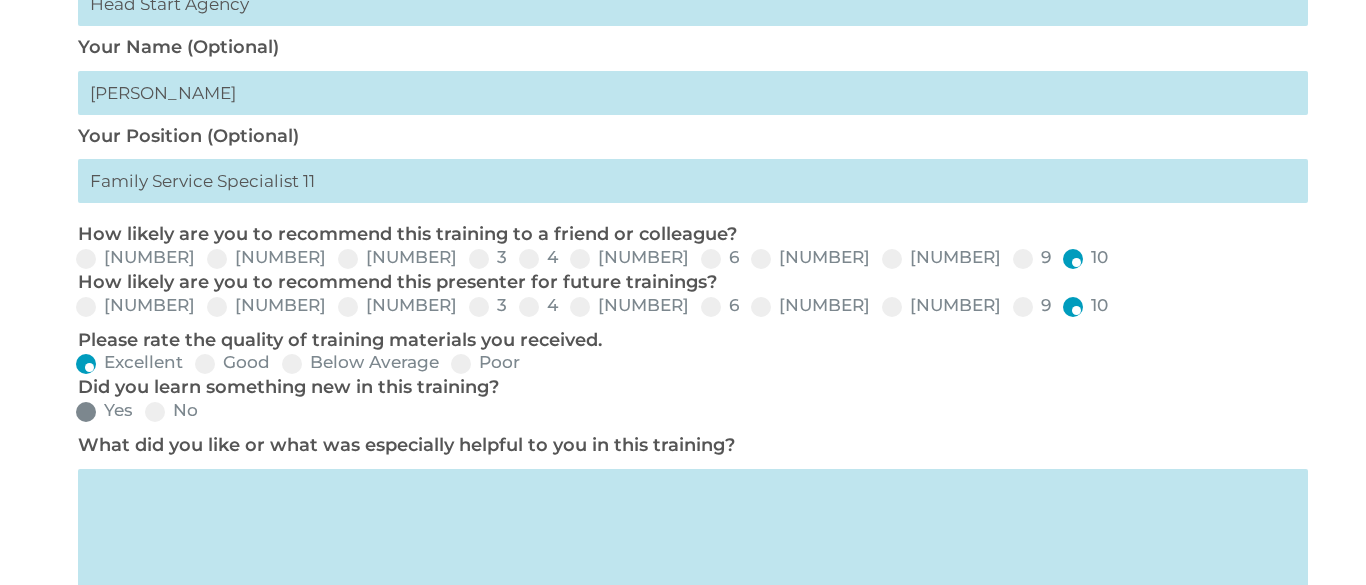 click at bounding box center (86, 259) 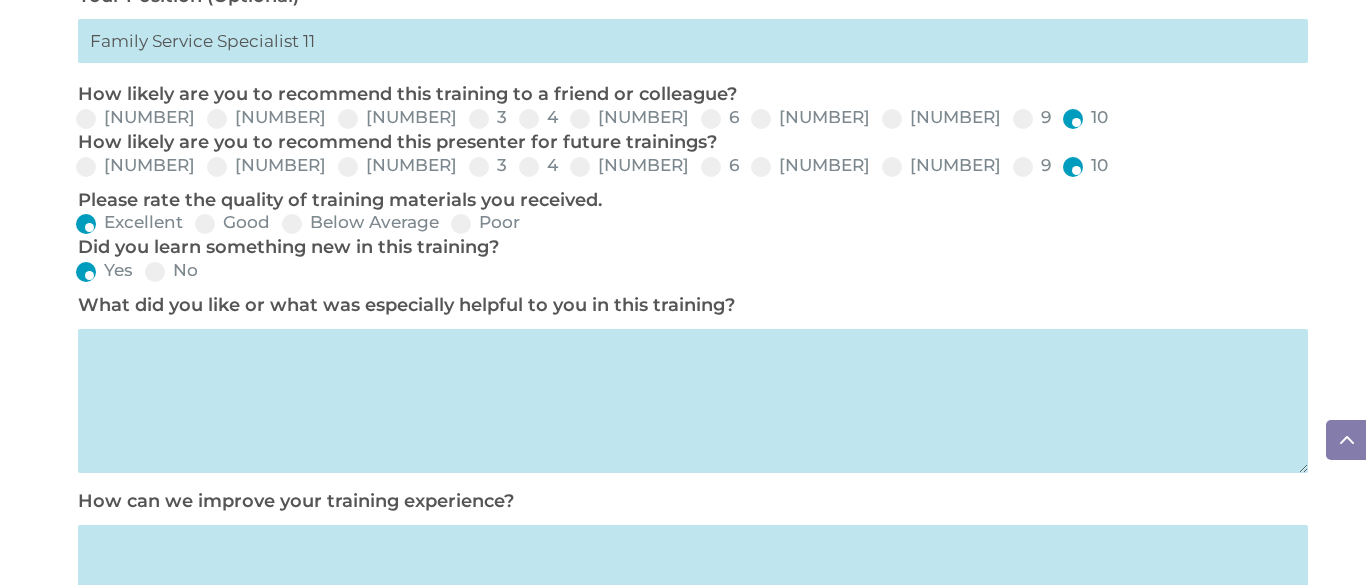 scroll, scrollTop: 960, scrollLeft: 0, axis: vertical 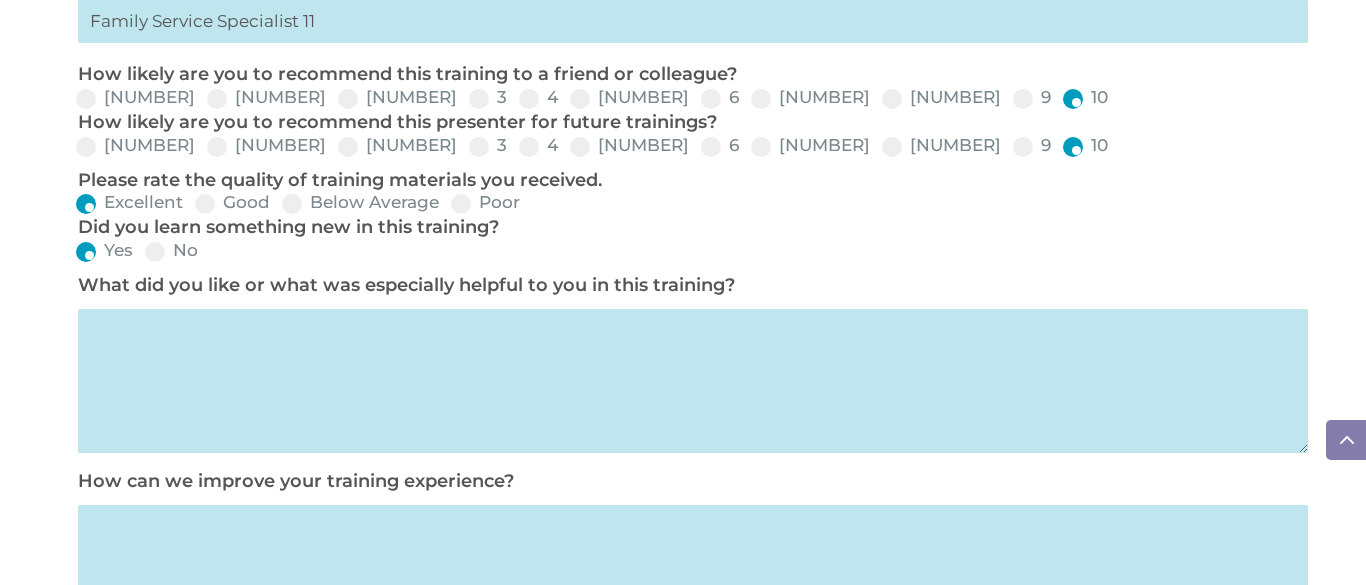 click at bounding box center [692, 381] 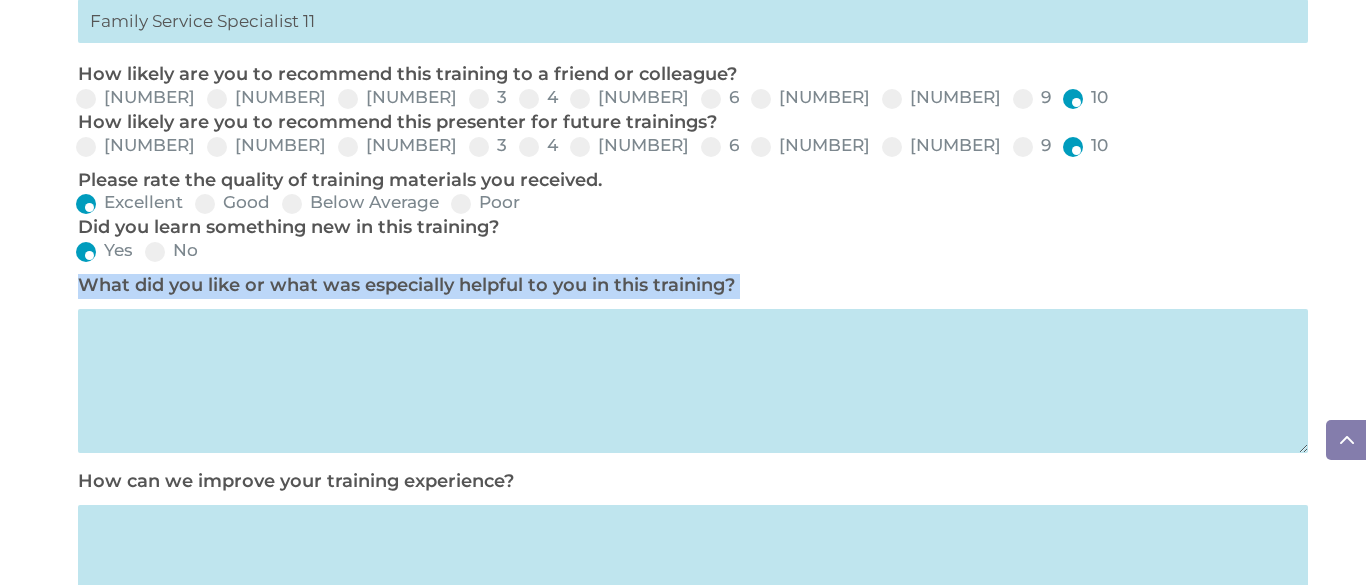 click on "Training Begin Date * [DATE]
Training End Date (if applicable) [DATE]
Presenter Name
Select your Presenter
[FIRST] [LAST]
[FIRST] [LAST]
[FIRST] [LAST]
[FIRST] [LAST]
[FIRST] [LAST]
[FIRST] [LAST]
[FIRST] [LAST]
[FIRST] [LAST]
[FIRST] [LAST]
[FIRST] [LAST]
[FIRST] [LAST]
[FIRST] [LAST]
[FIRST] [LAST]
[FIRST] [LAST]
[FIRST] [LAST]
[FIRST] [LAST]
[FIRST] [LAST]
[FIRST] [LAST]
[FIRST] [LAST]
[FIRST] [LAST]
[FIRST] [LAST]
What type of training did you attend? *
Select Your Training Type
On-site (at your agency)
Virtual Visit
Live Group Webinar
Agency Name (Optional)
Your Name (Optional)
[FIRST] [LAST]
Your Position (Optional)
[ROLE]
How likely are you to recommend this training to a friend or colleague?
0
1
2" at bounding box center (682, 67) 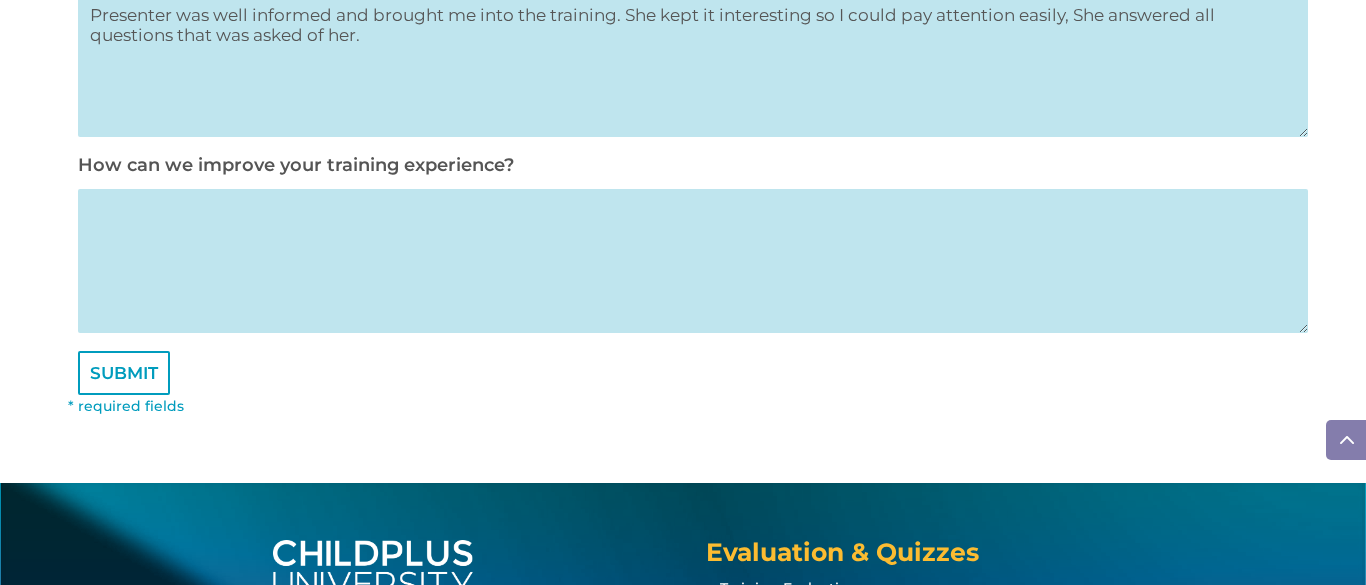 scroll, scrollTop: 1280, scrollLeft: 0, axis: vertical 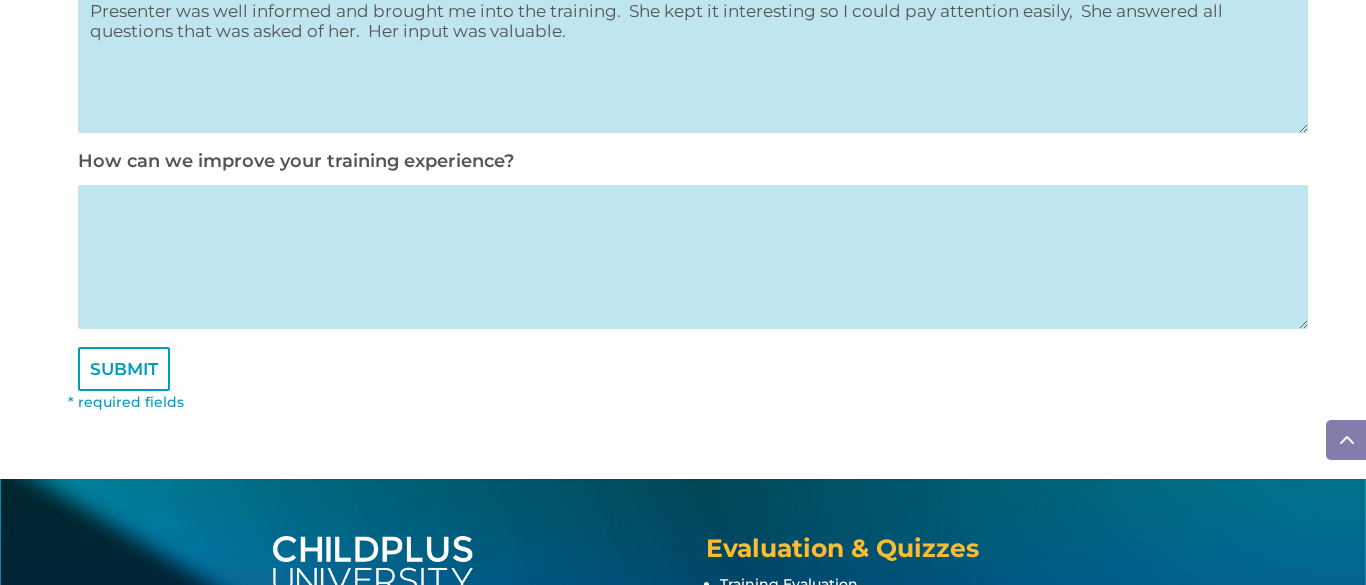 type on "Presenter was well informed and brought me into the training.  She kept it interesting so I could pay attention easily,  She answered all questions that was asked of her.  Her input was valuable." 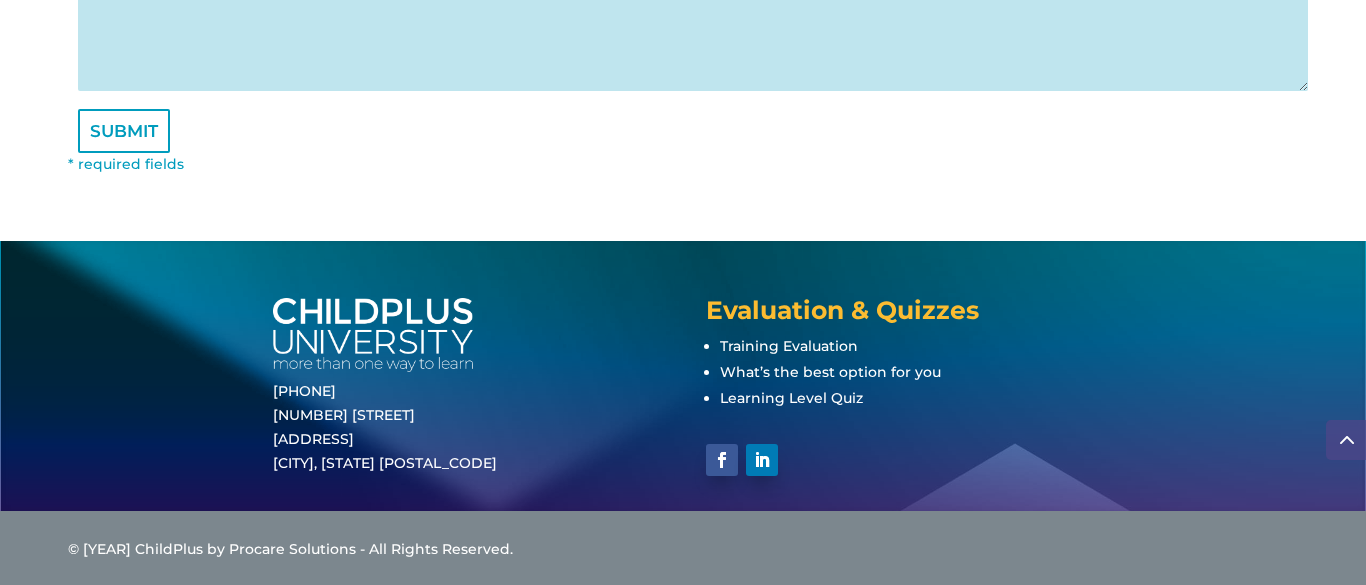 scroll, scrollTop: 1520, scrollLeft: 0, axis: vertical 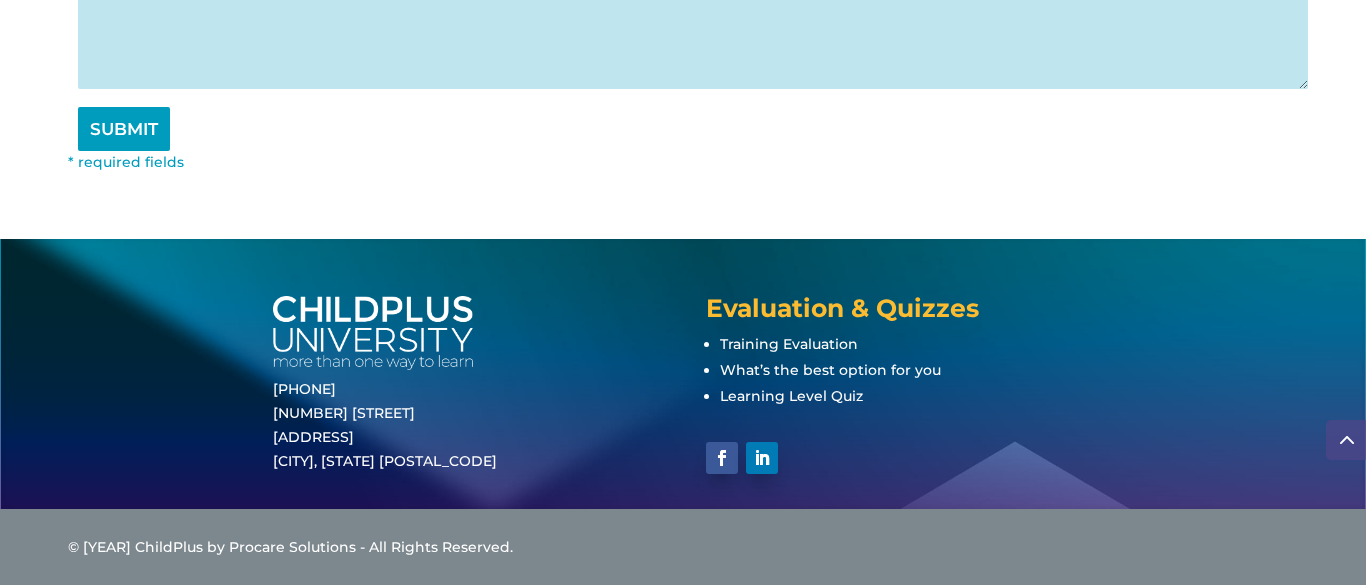 click on "SUBMIT" at bounding box center [124, 129] 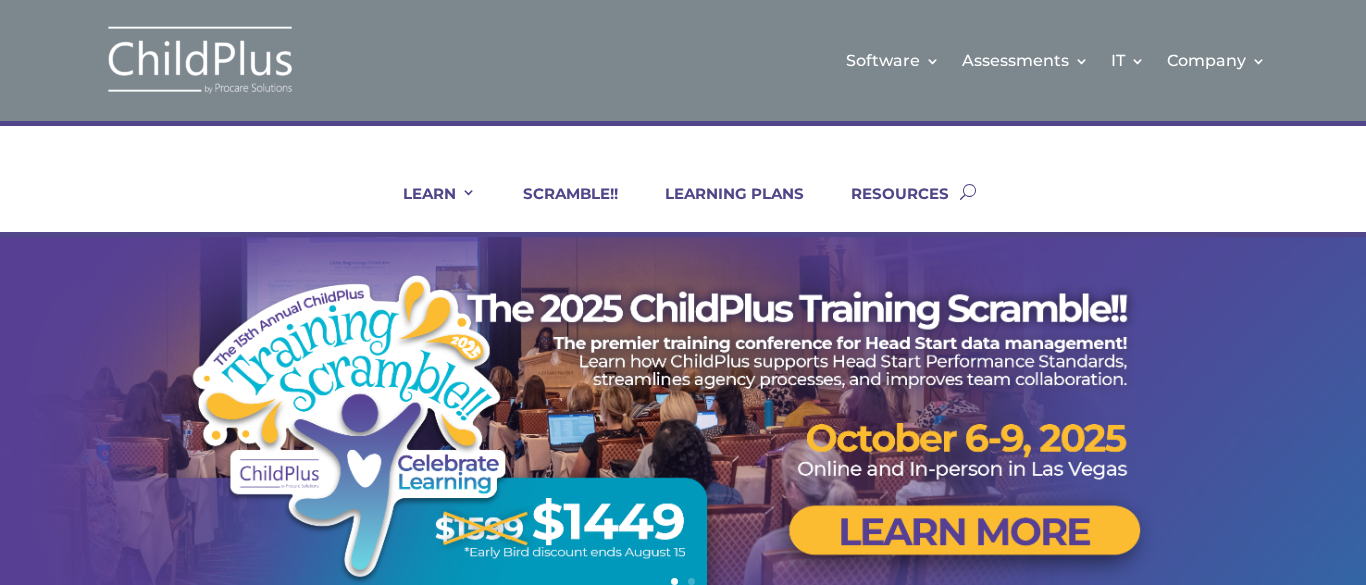 scroll, scrollTop: 0, scrollLeft: 0, axis: both 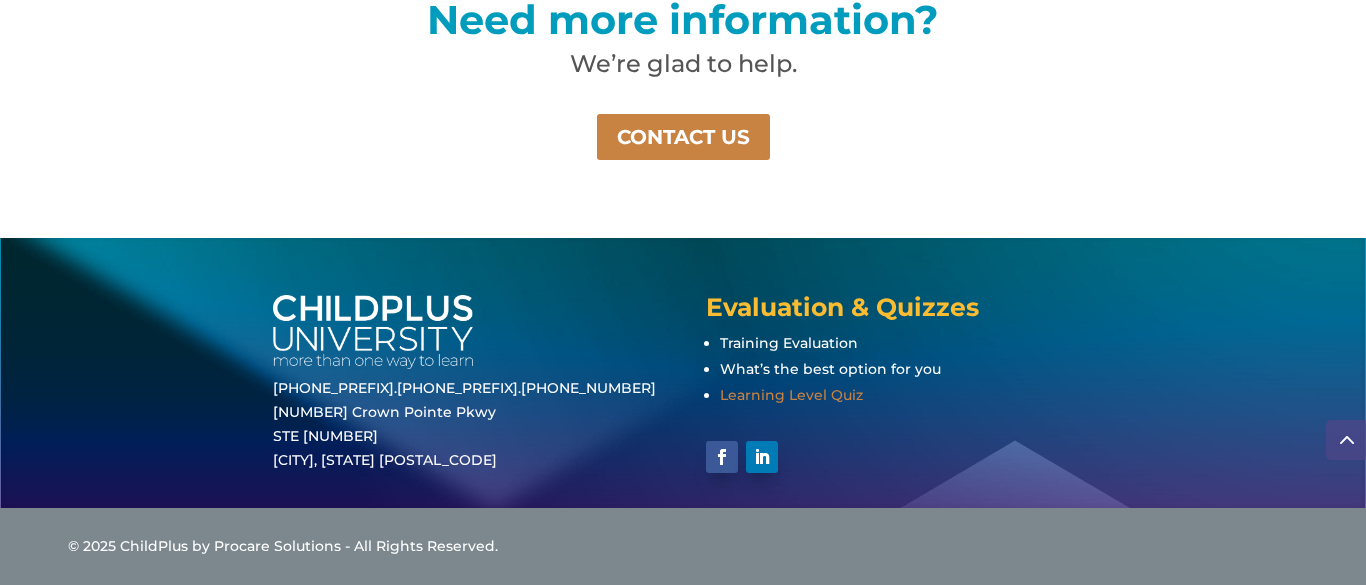 click on "[LEARNING_LEVEL_QUIZ]" at bounding box center (791, 395) 